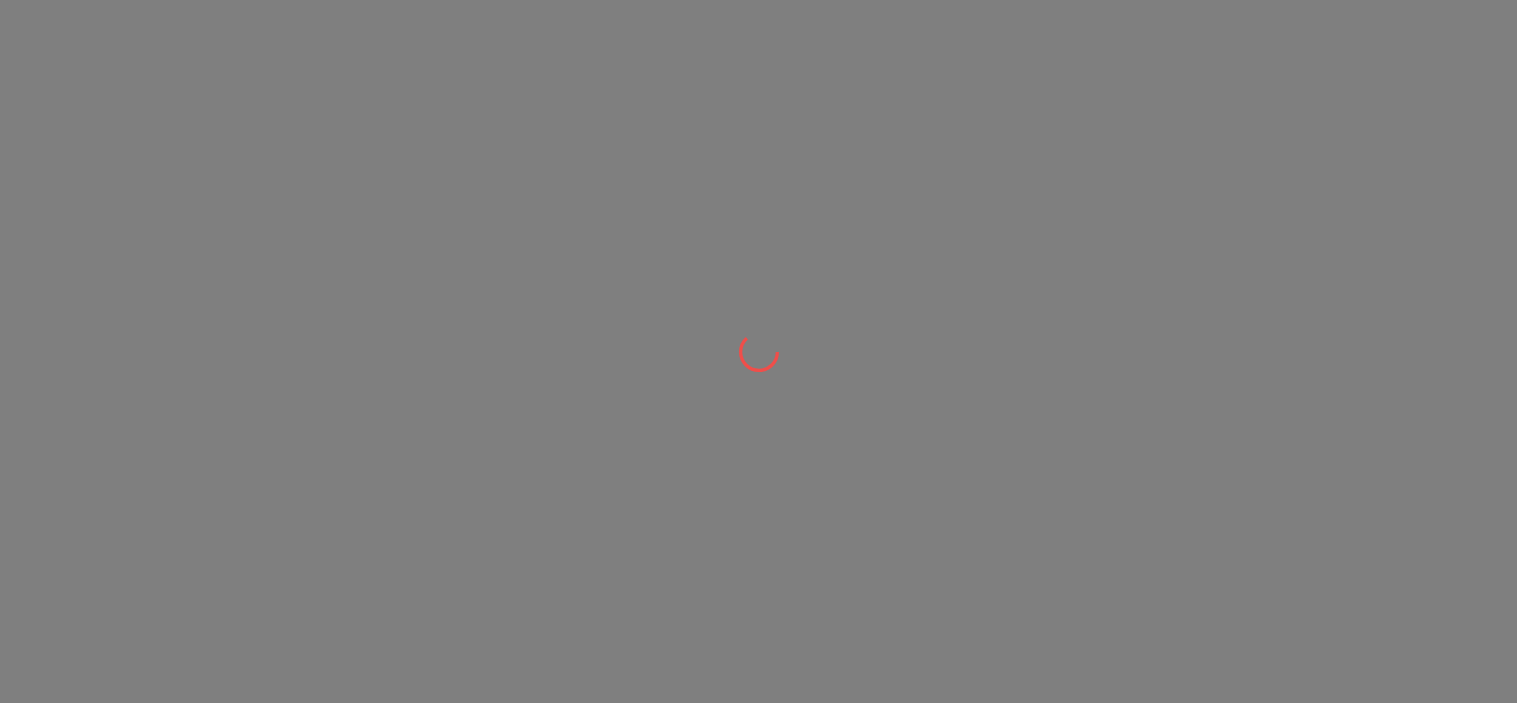 scroll, scrollTop: 0, scrollLeft: 0, axis: both 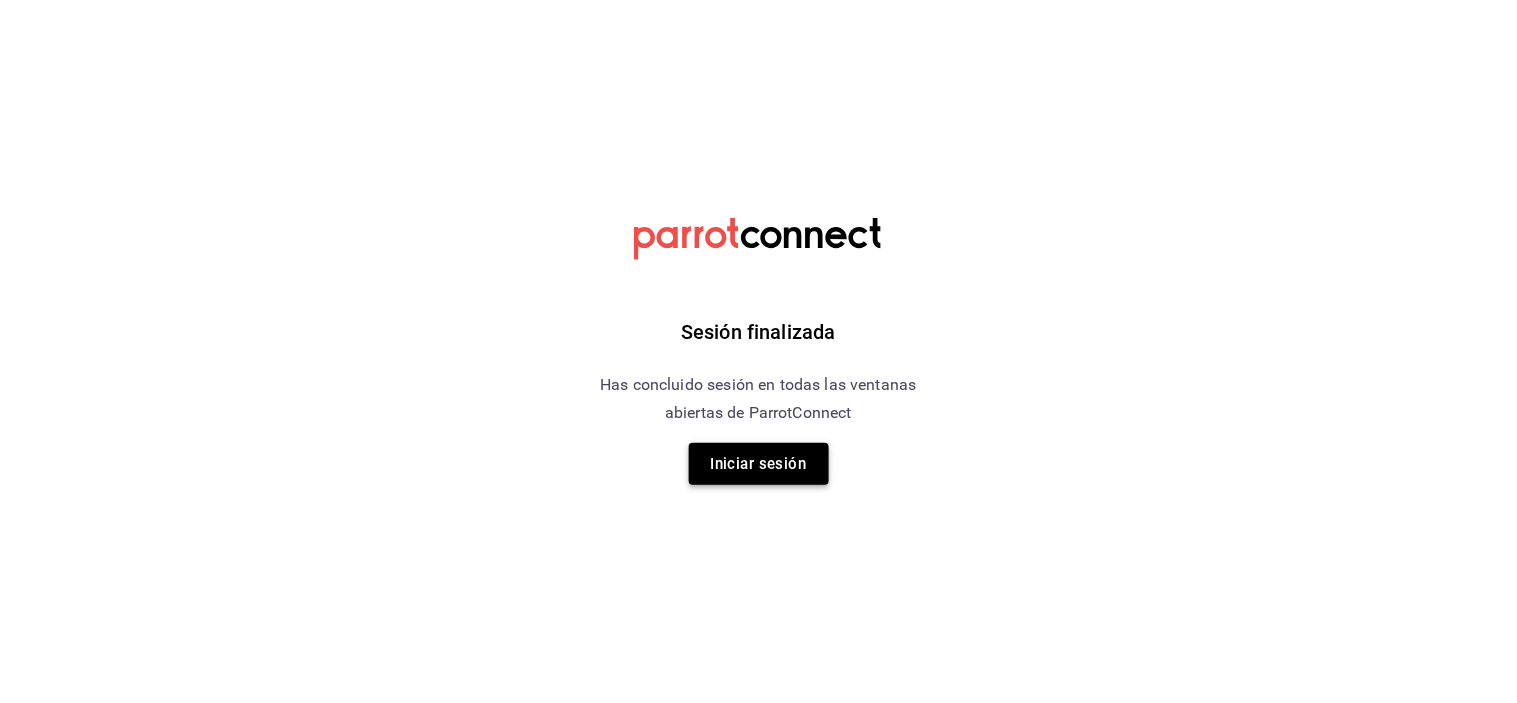 click on "Iniciar sesión" at bounding box center [759, 464] 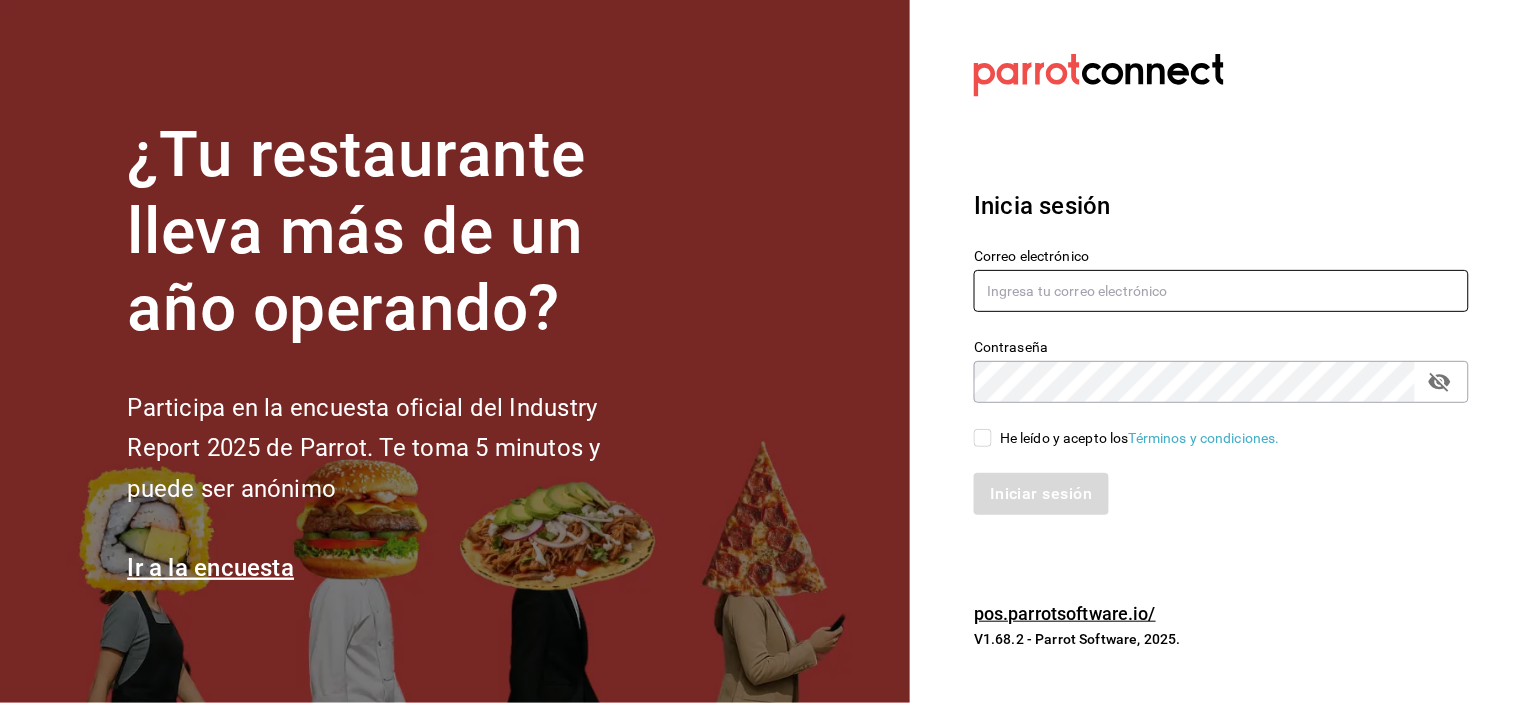 type on "[USERNAME]@example.com" 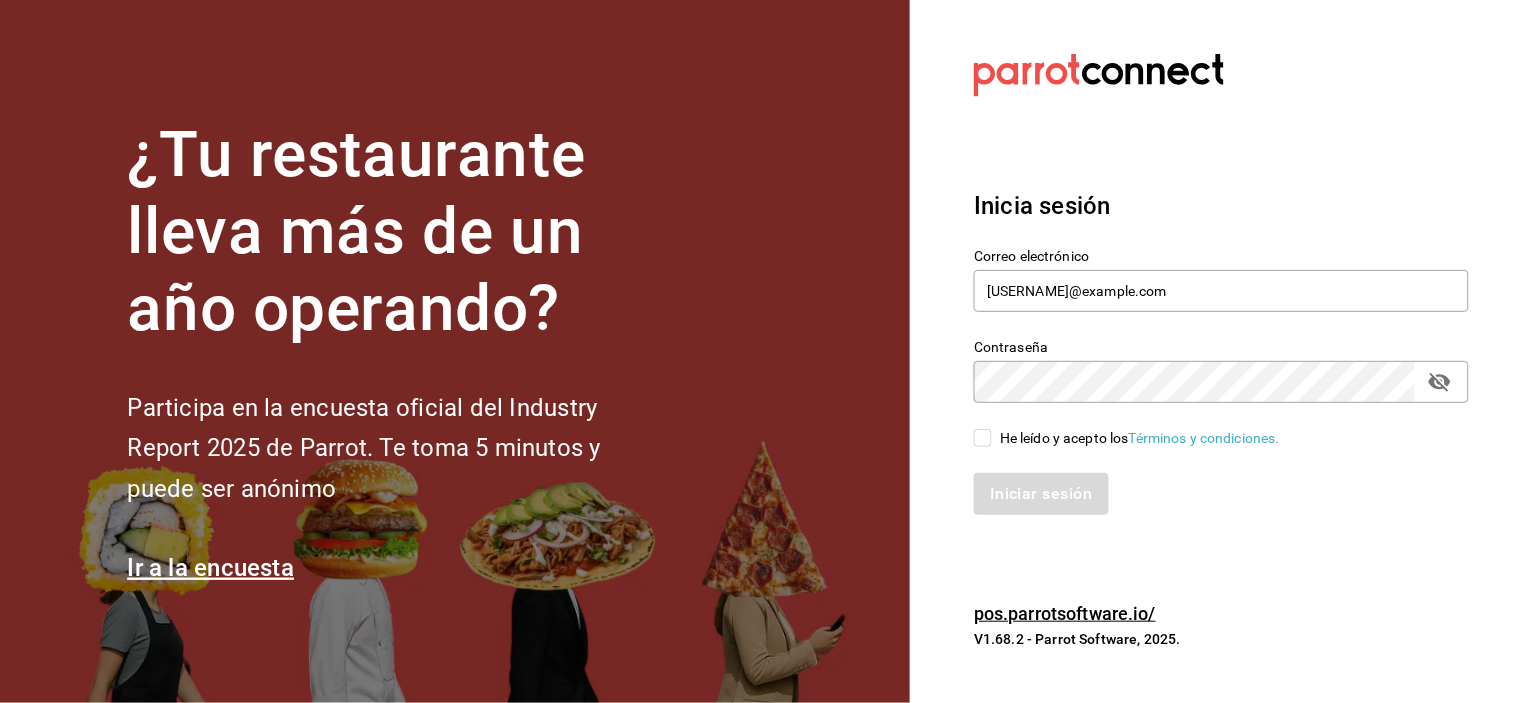 click on "He leído y acepto los  Términos y condiciones." at bounding box center (983, 438) 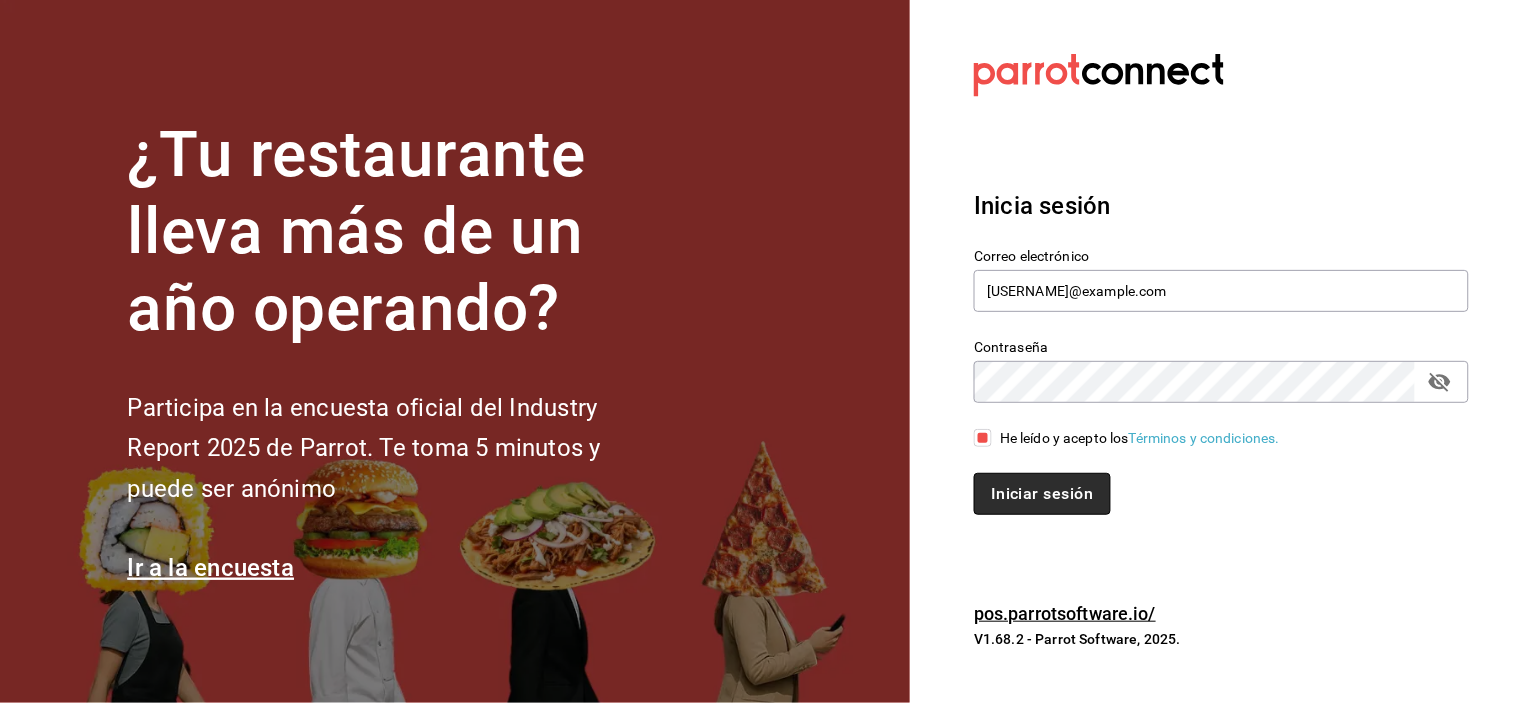 click on "Iniciar sesión" at bounding box center [1042, 494] 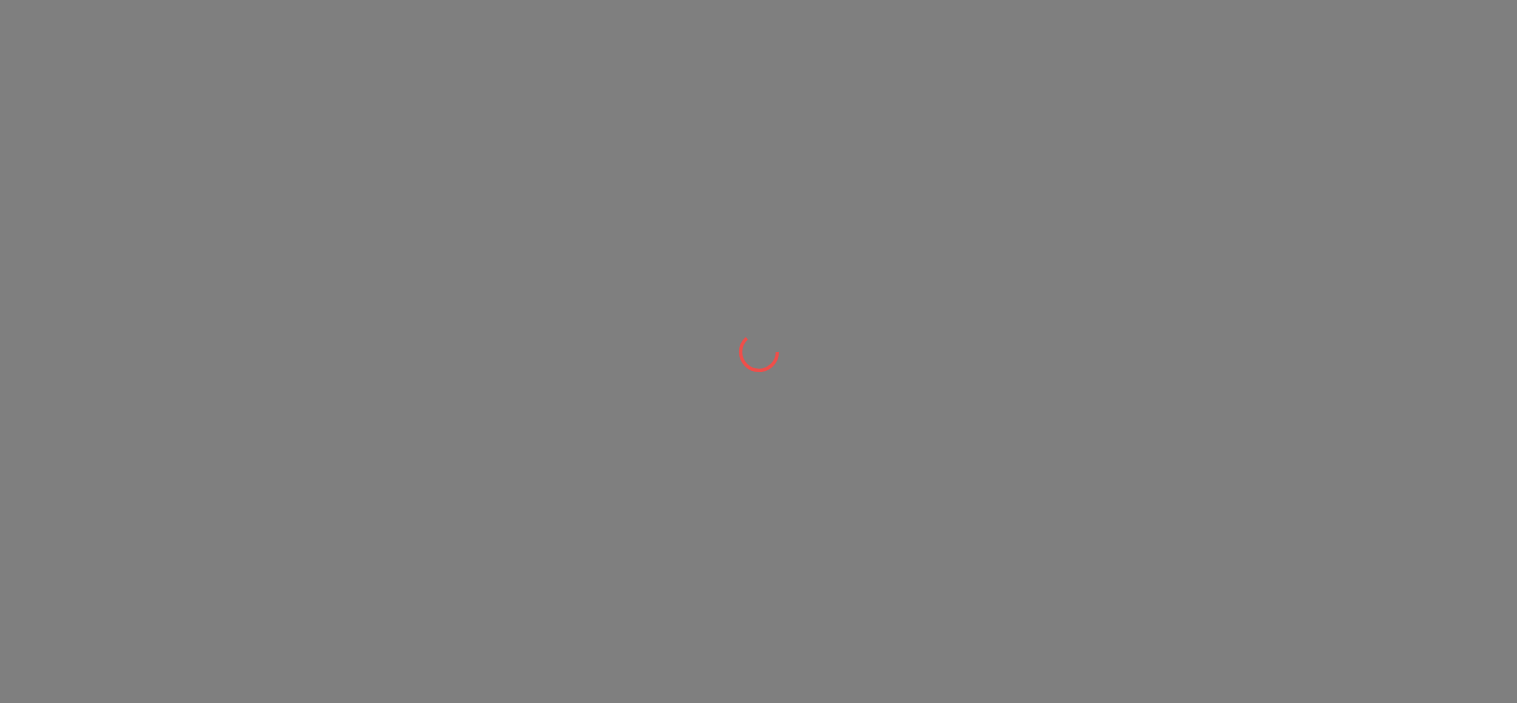 scroll, scrollTop: 0, scrollLeft: 0, axis: both 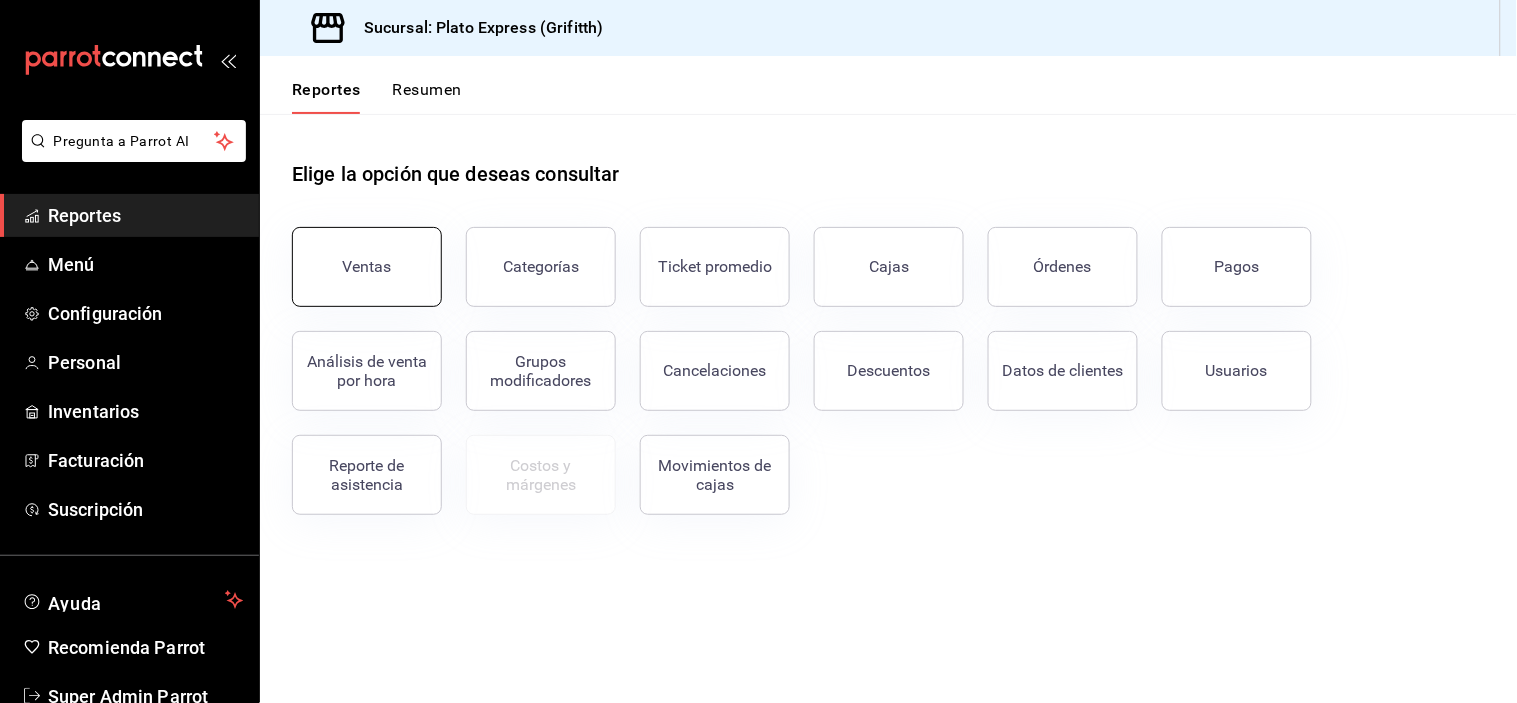 click on "Ventas" at bounding box center [367, 267] 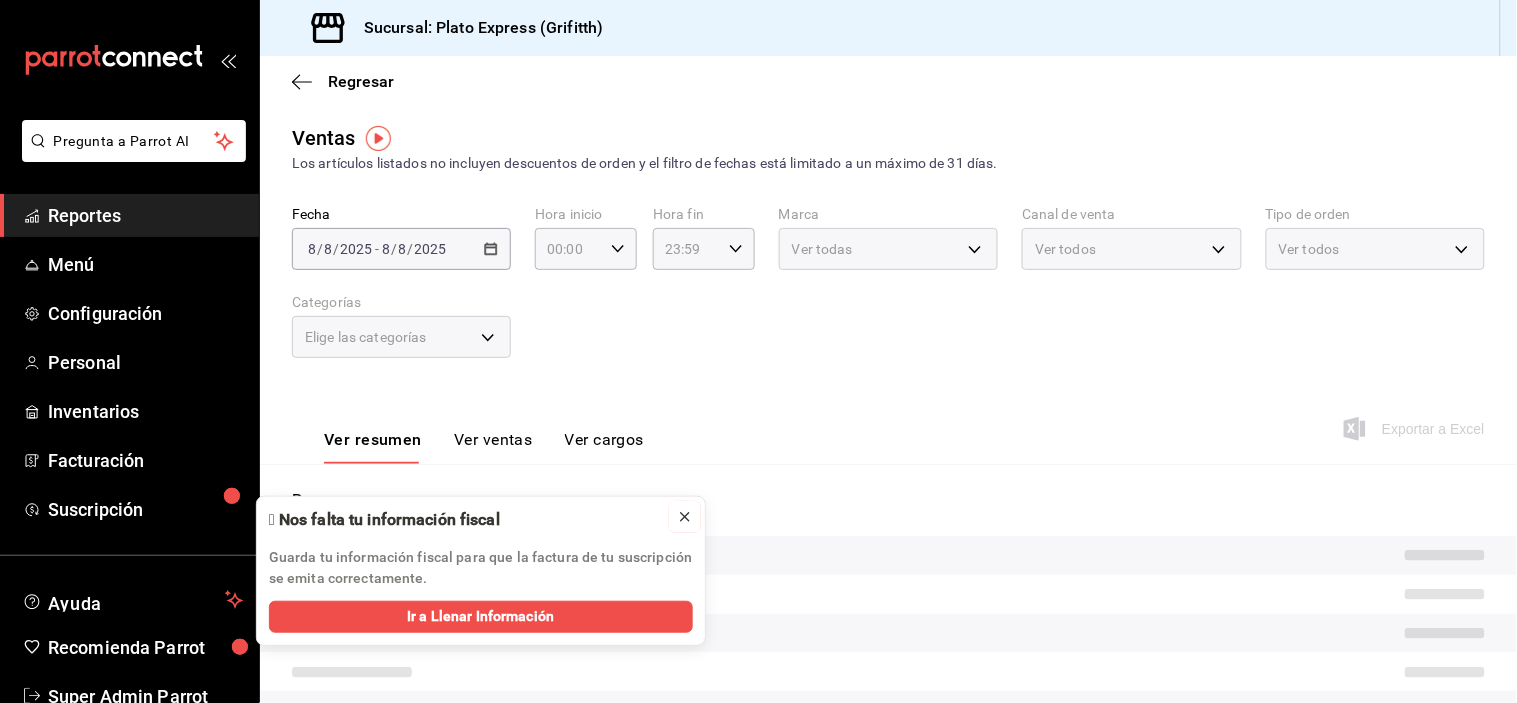 click 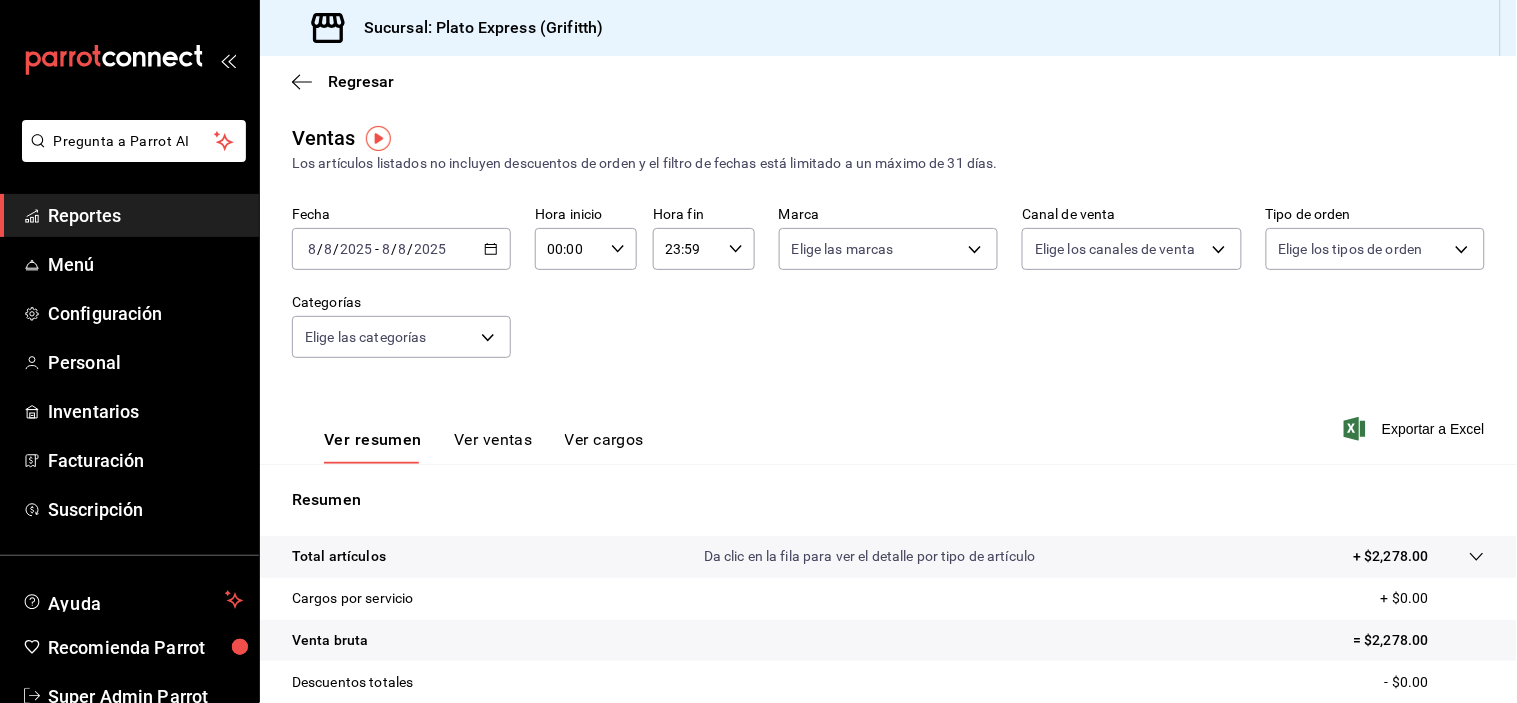 click on "00:00" at bounding box center (569, 249) 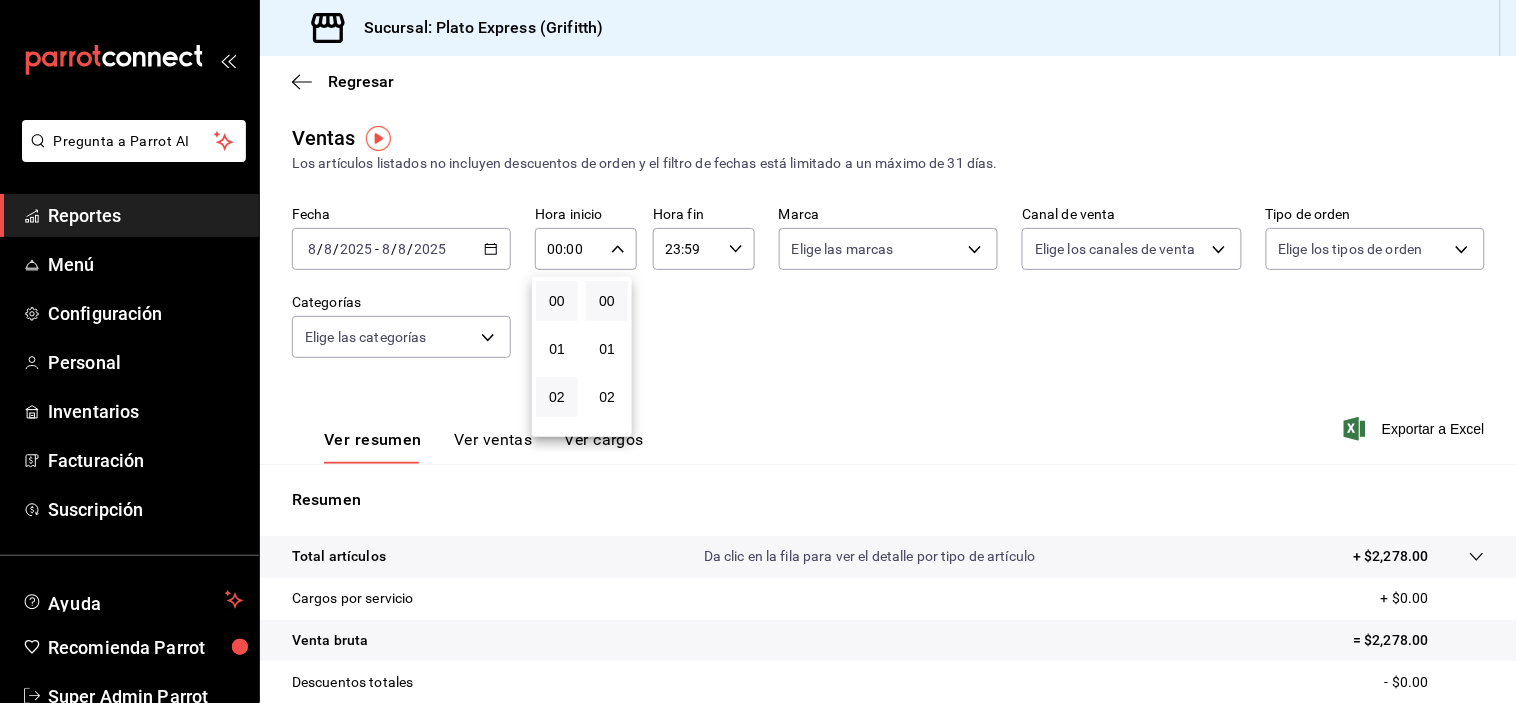 click on "02" at bounding box center (557, 397) 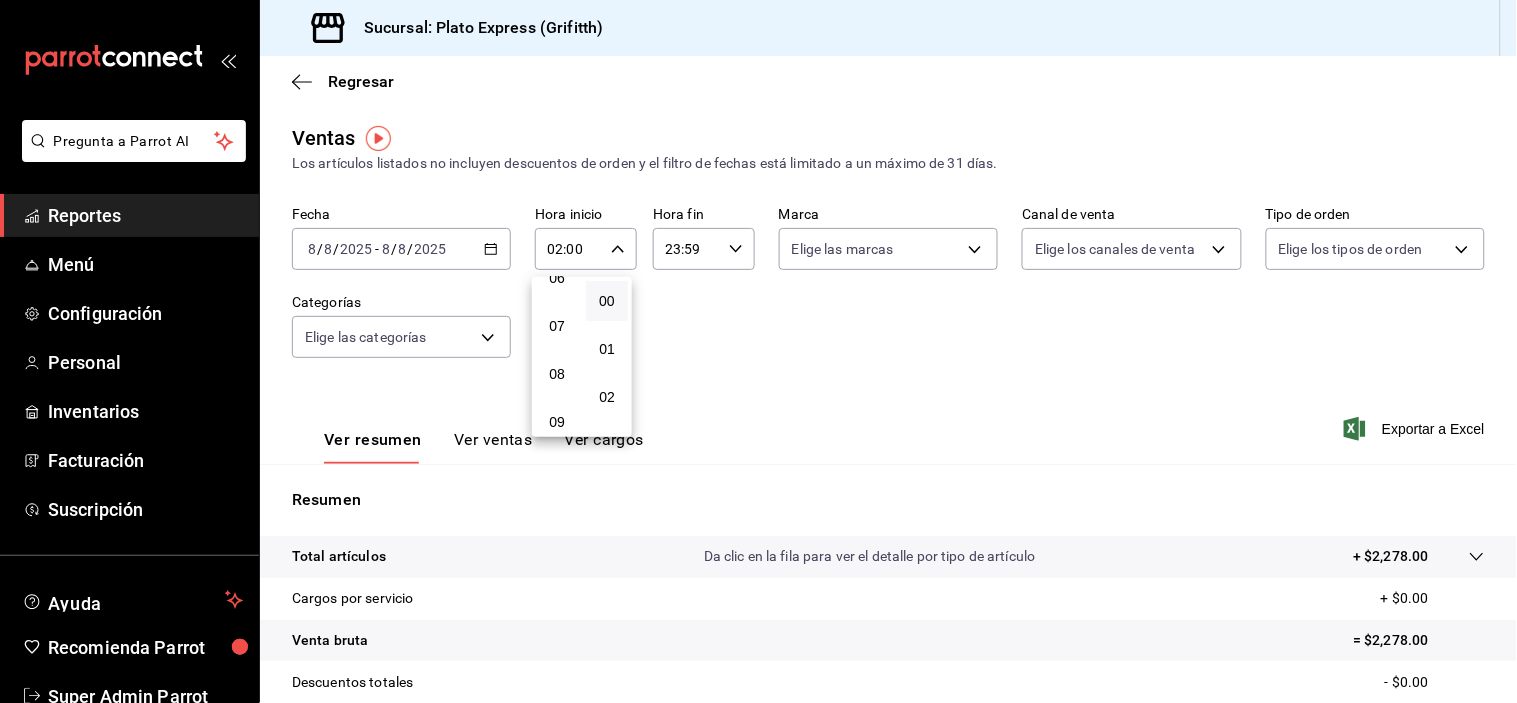 scroll, scrollTop: 355, scrollLeft: 0, axis: vertical 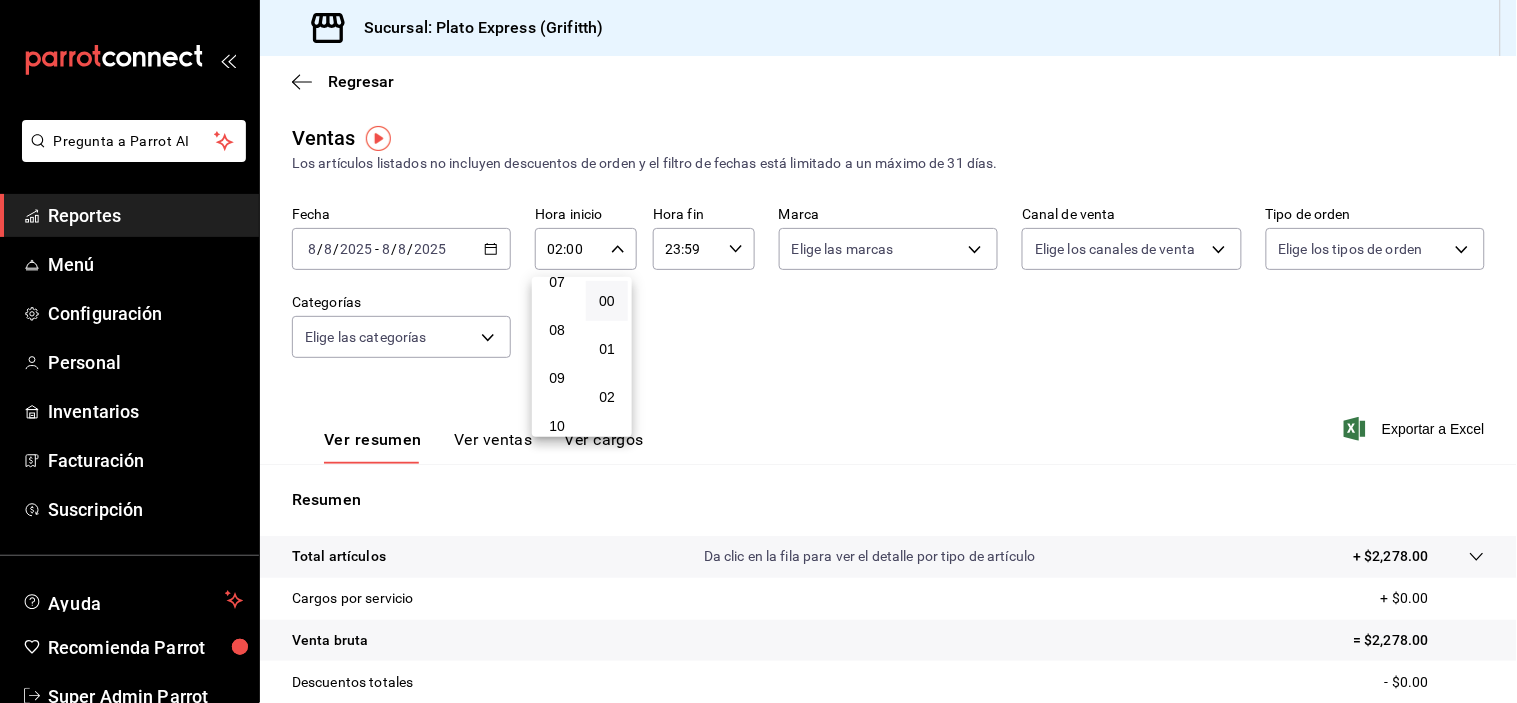 click on "09" at bounding box center [557, 378] 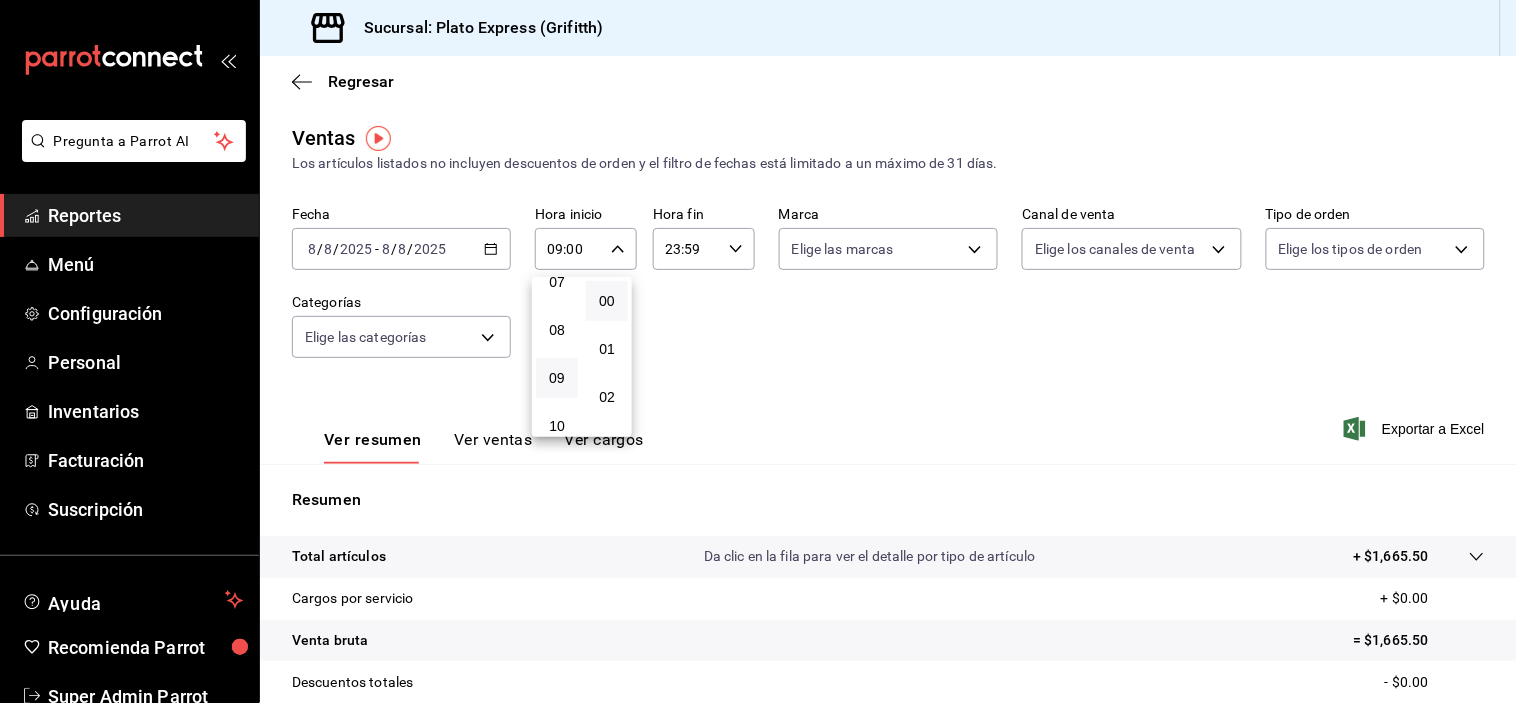 click at bounding box center (758, 351) 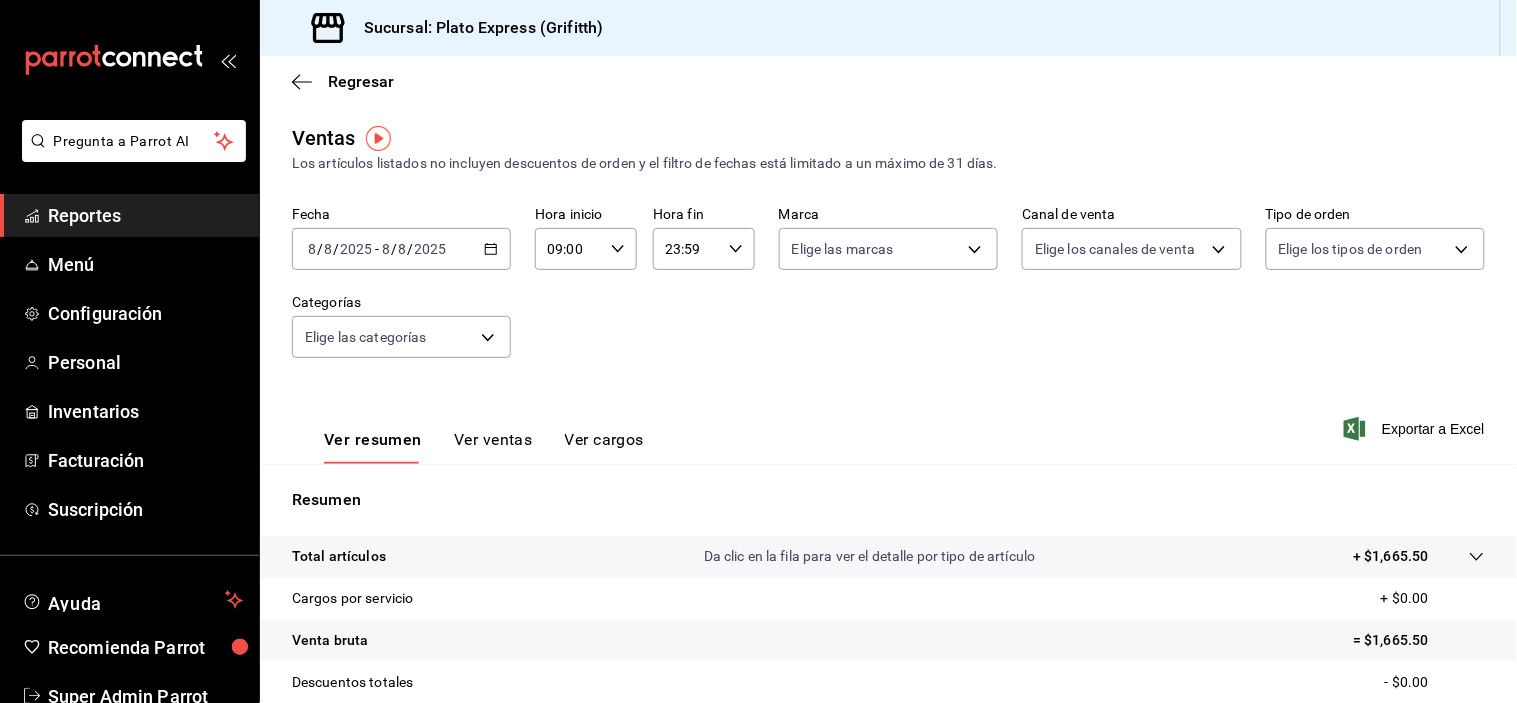 click on "Ver ventas" at bounding box center (493, 447) 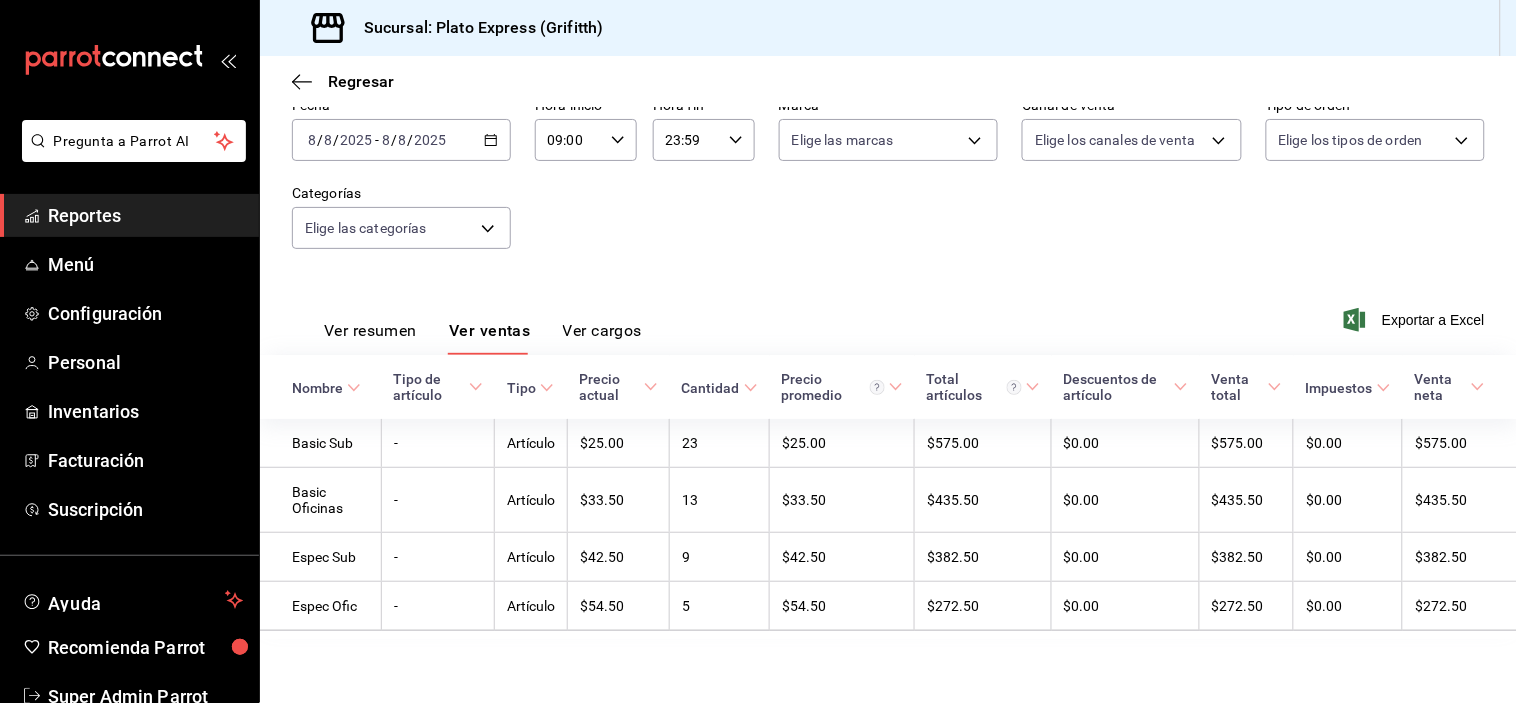 scroll, scrollTop: 114, scrollLeft: 0, axis: vertical 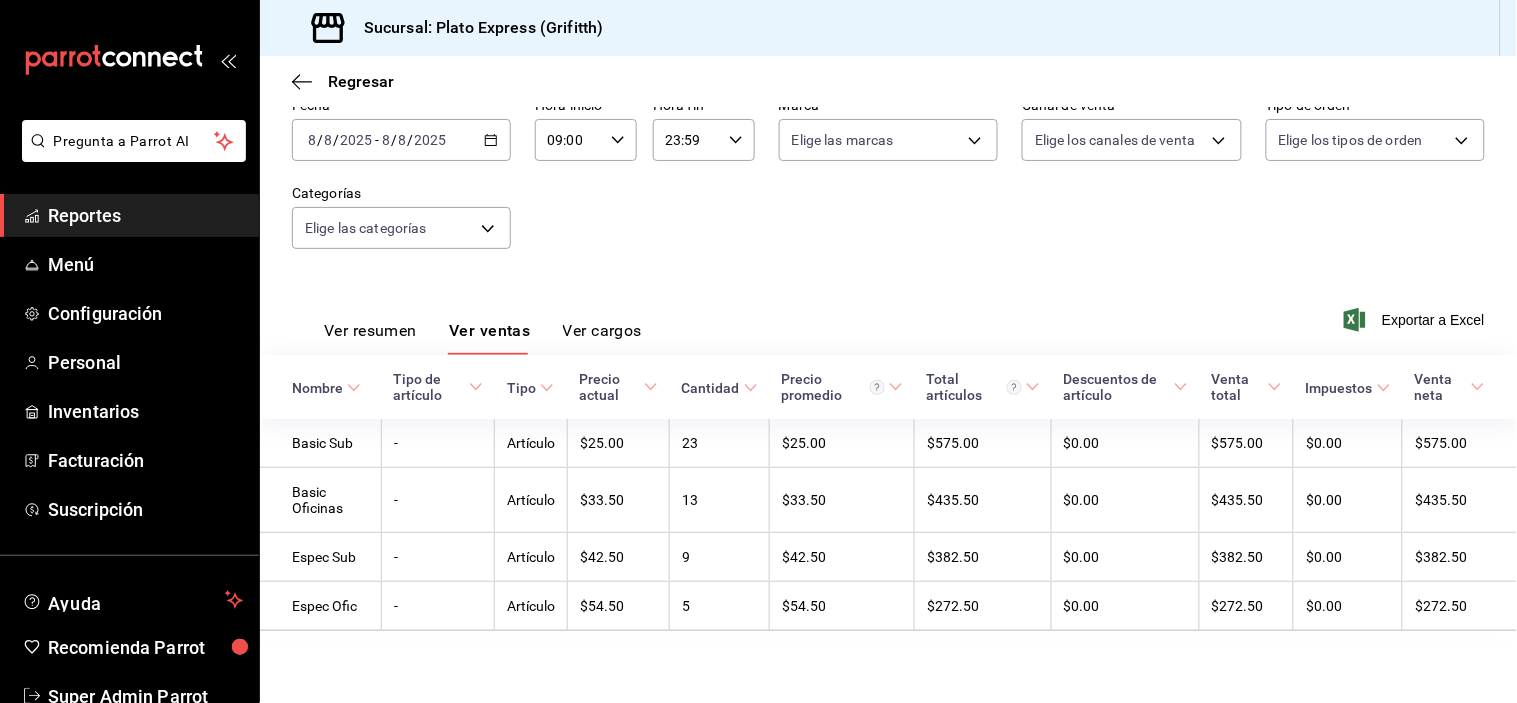 type 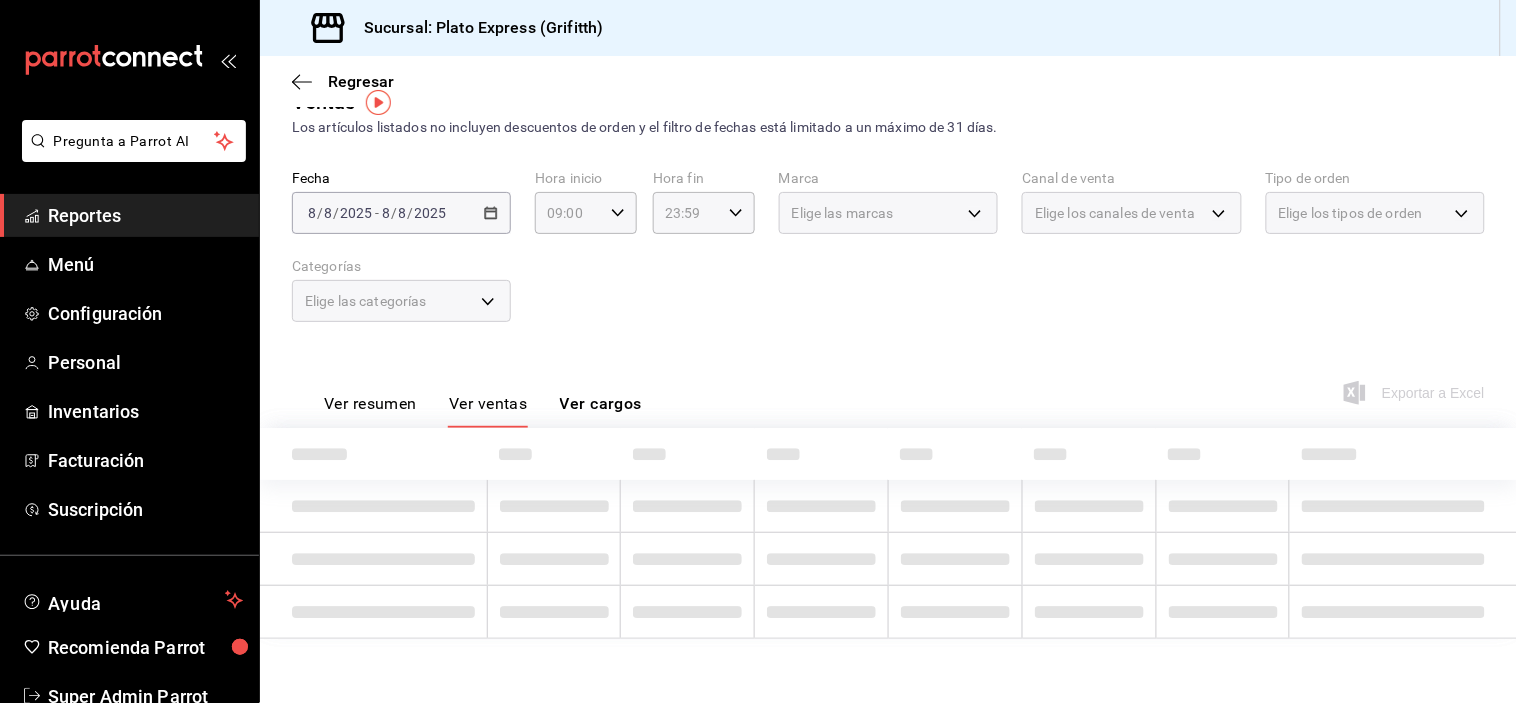 scroll, scrollTop: 36, scrollLeft: 0, axis: vertical 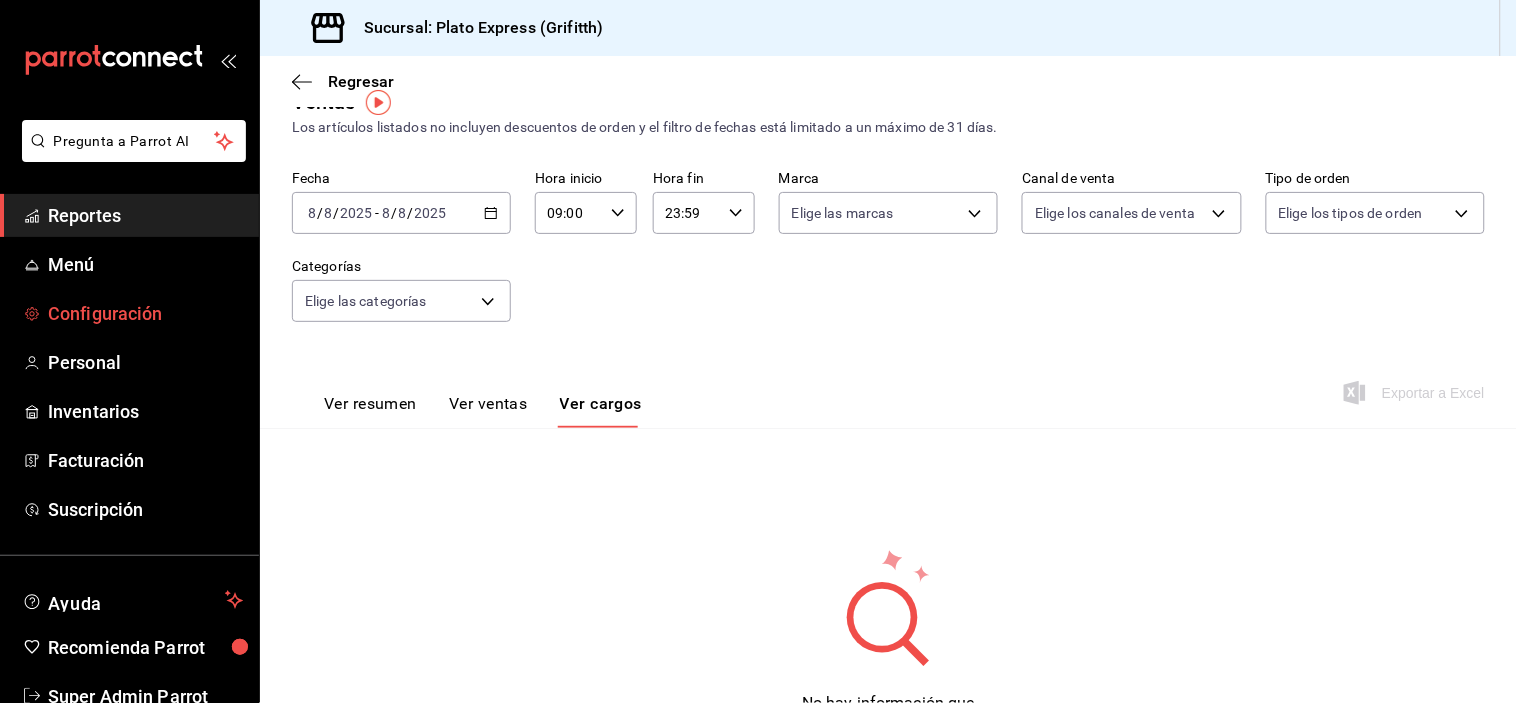click on "Configuración" at bounding box center (145, 313) 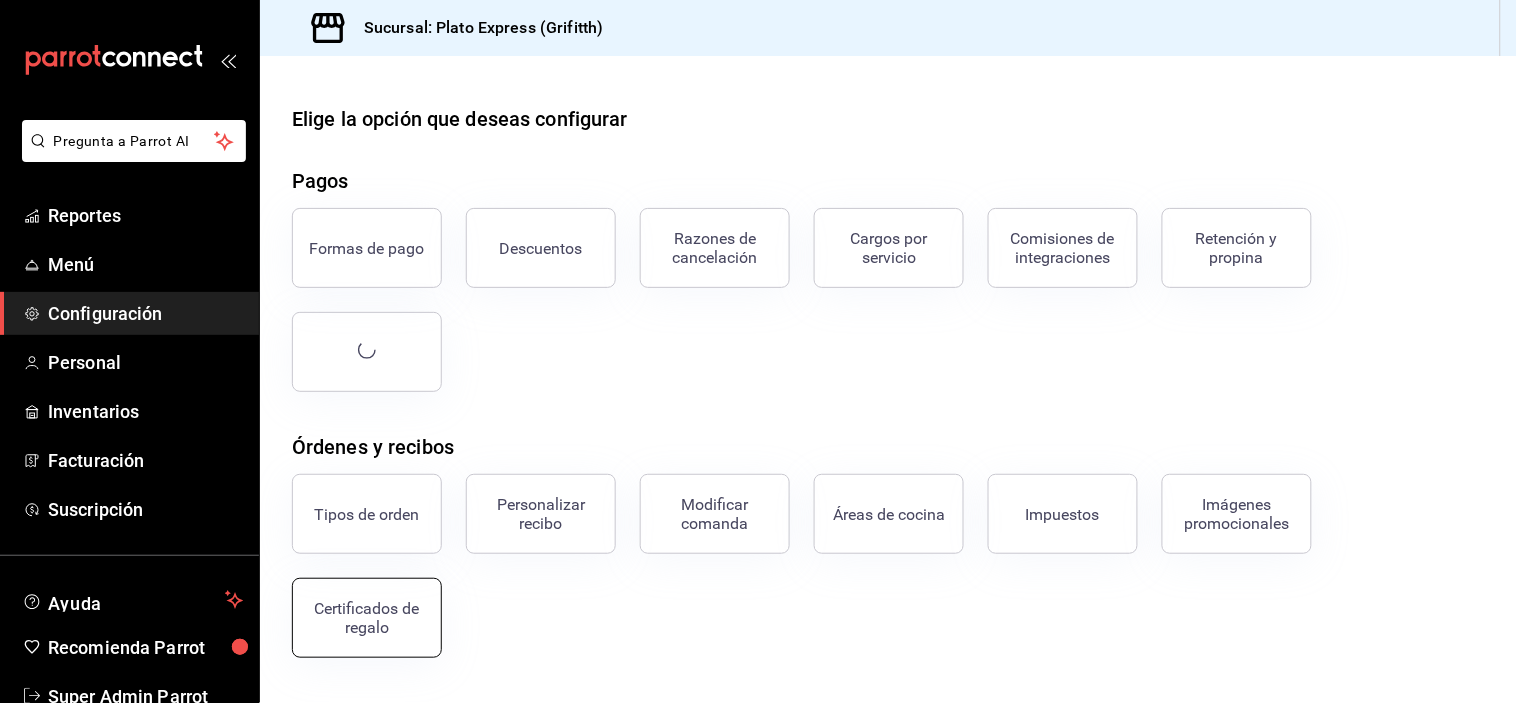 click on "Certificados de regalo" at bounding box center (367, 618) 